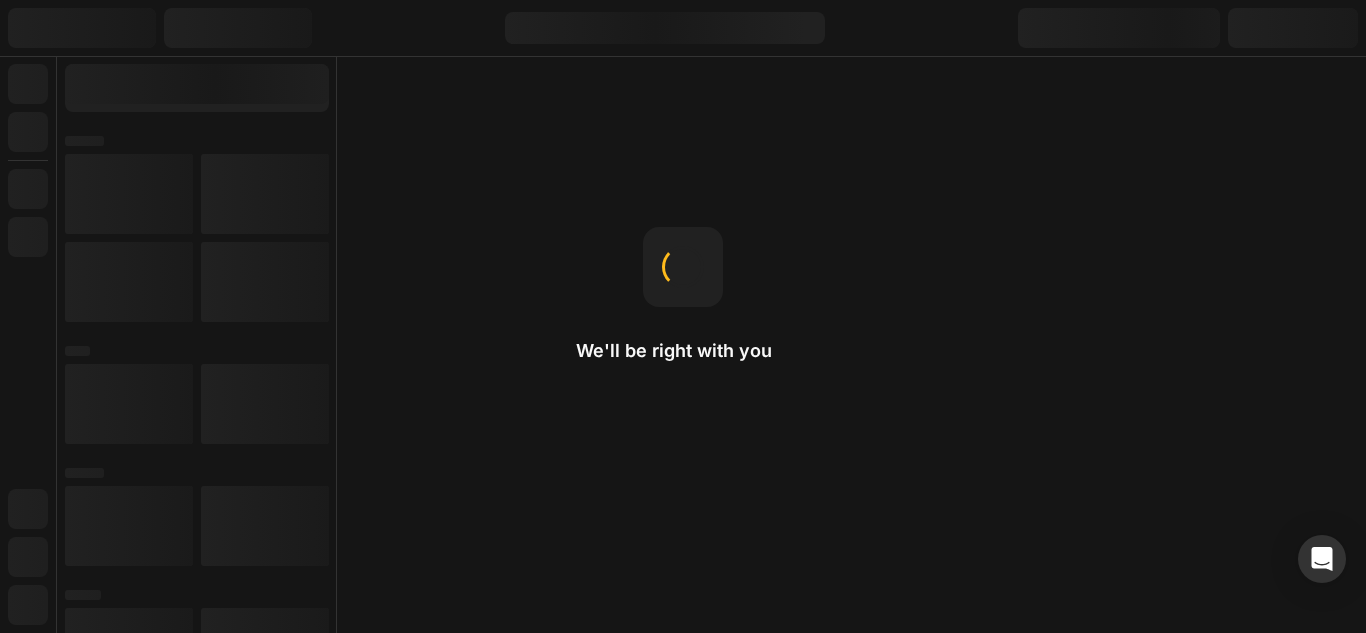 scroll, scrollTop: 0, scrollLeft: 0, axis: both 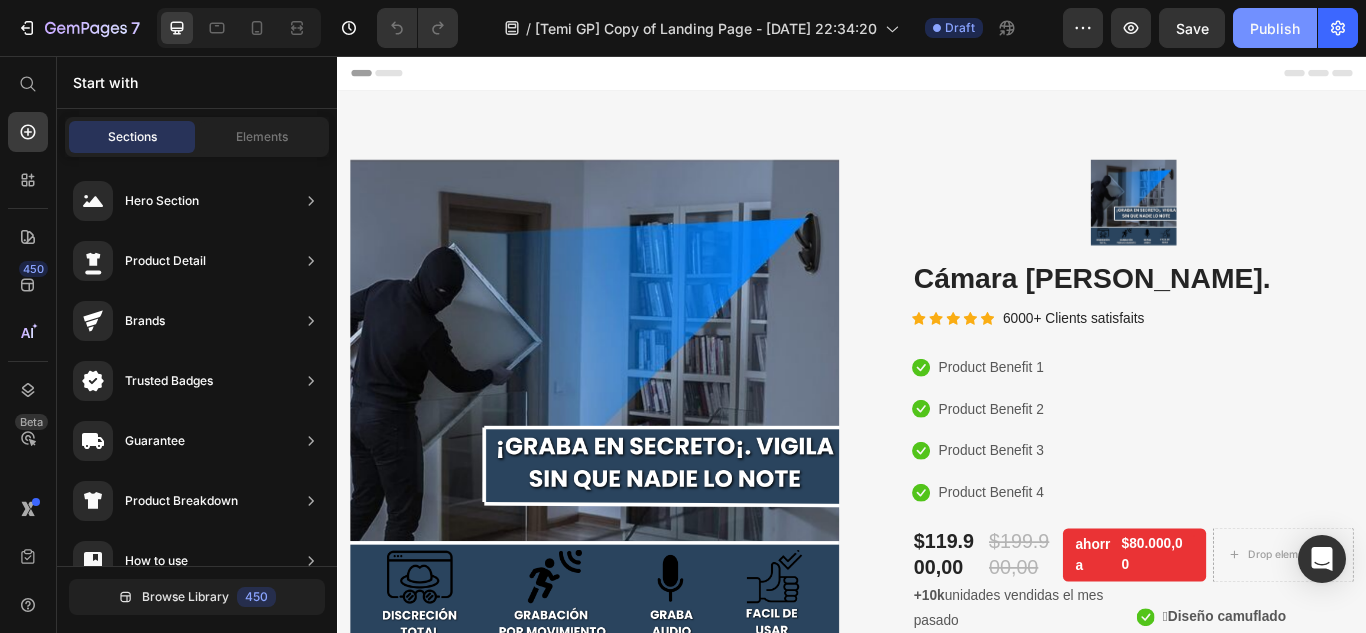 click on "Publish" at bounding box center (1275, 28) 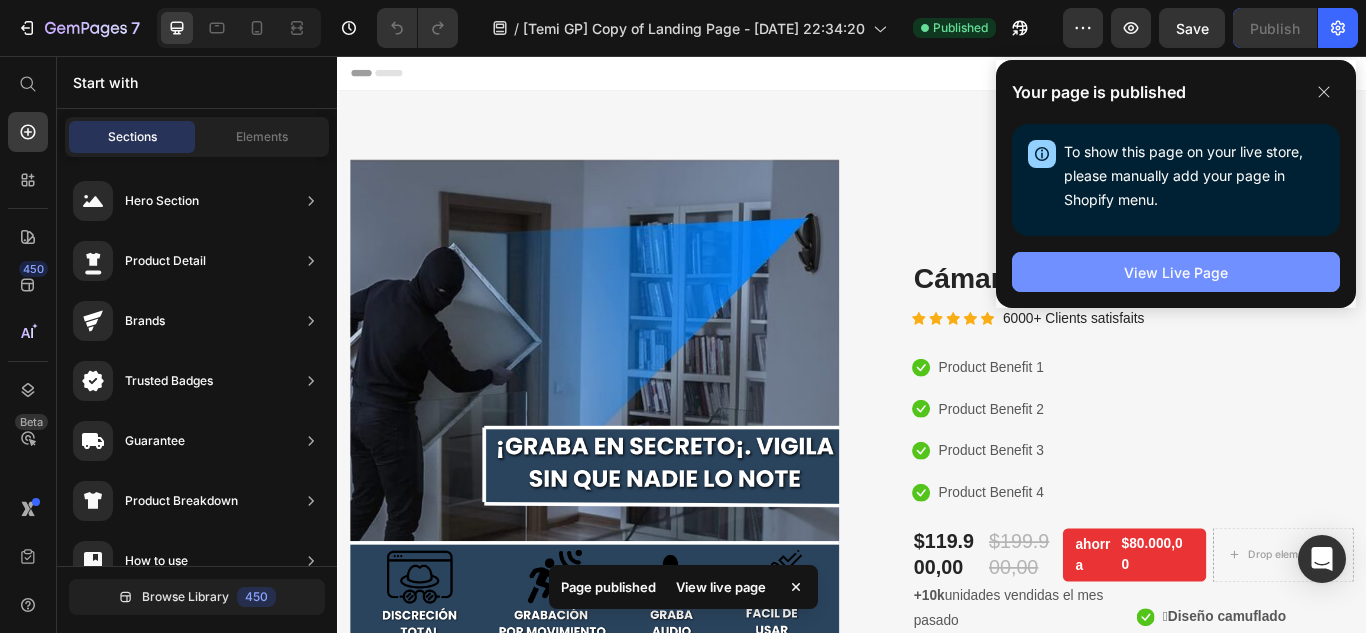 click on "View Live Page" at bounding box center [1176, 272] 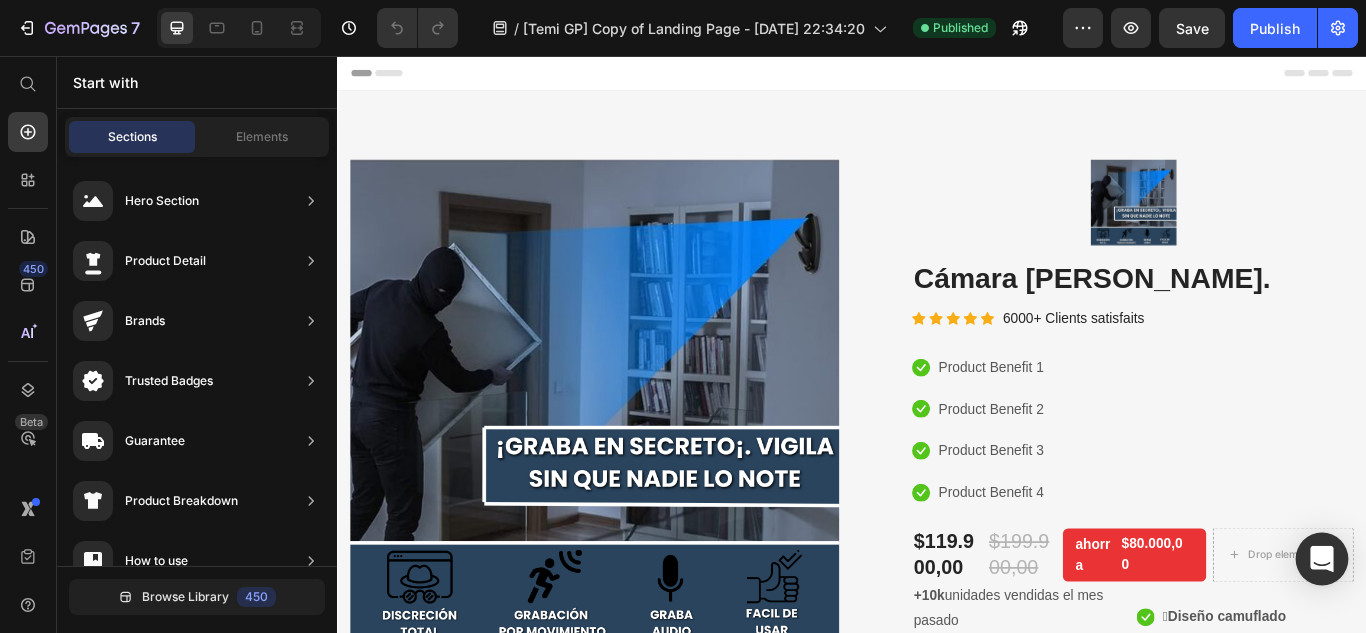 click at bounding box center [1322, 559] 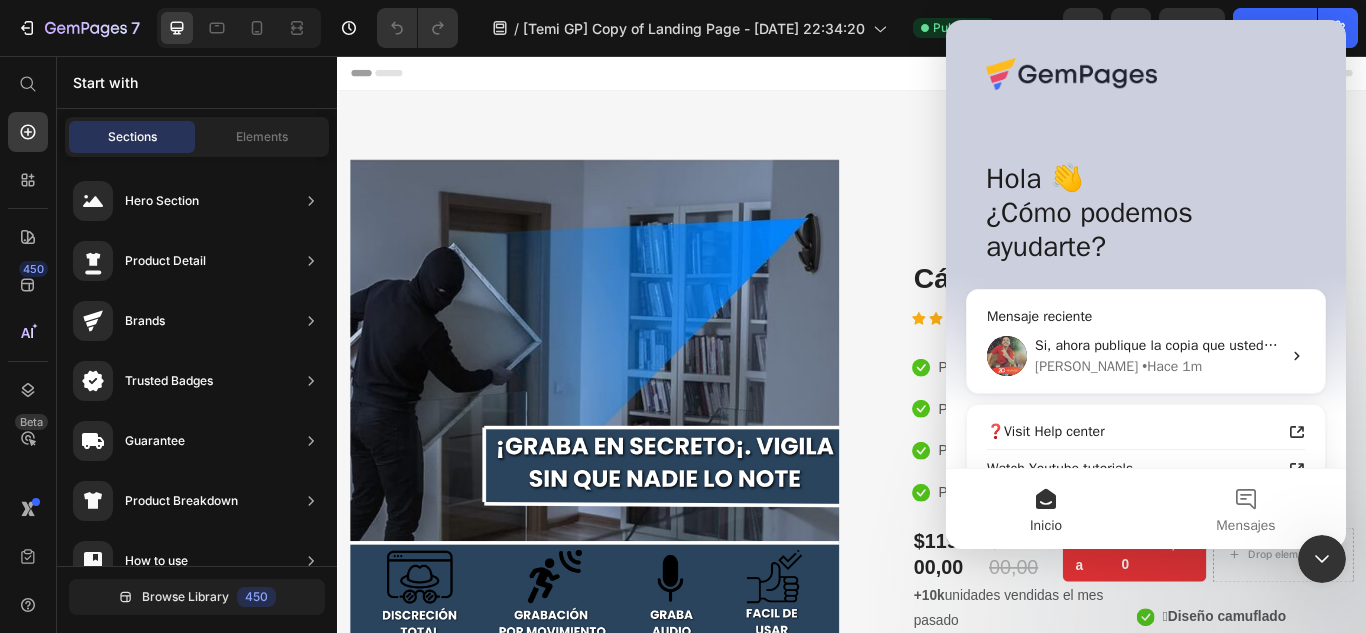 scroll, scrollTop: 0, scrollLeft: 0, axis: both 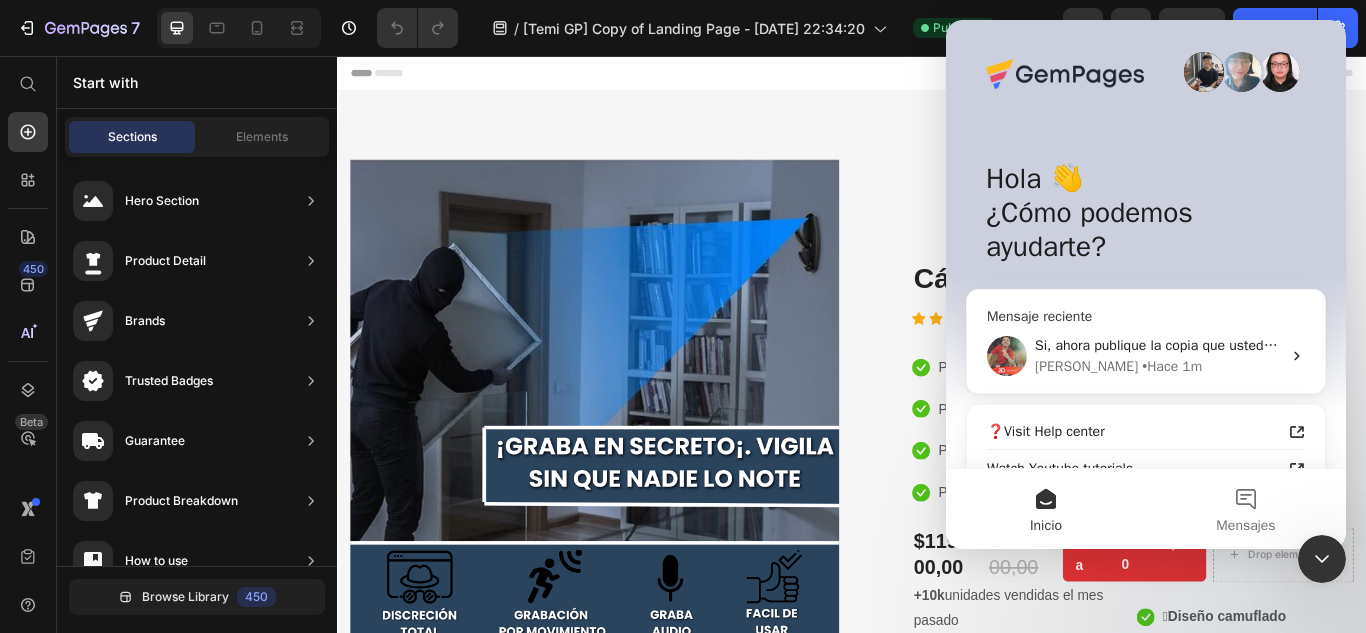 click on "Si, ahora publique la copia que ustedes generaron pero tampoco funcionaba, si quieres la vuelvo a publicar para que la revises [PERSON_NAME] •  Hace 1m" at bounding box center [1146, 356] 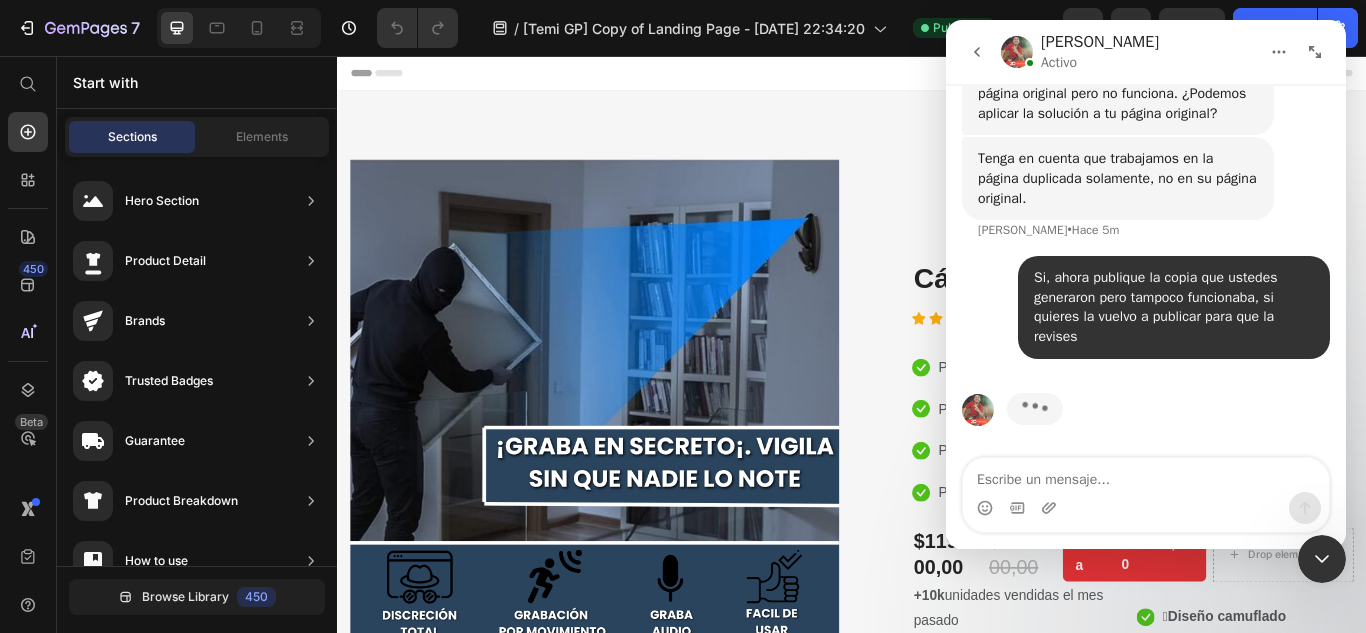 scroll, scrollTop: 5601, scrollLeft: 0, axis: vertical 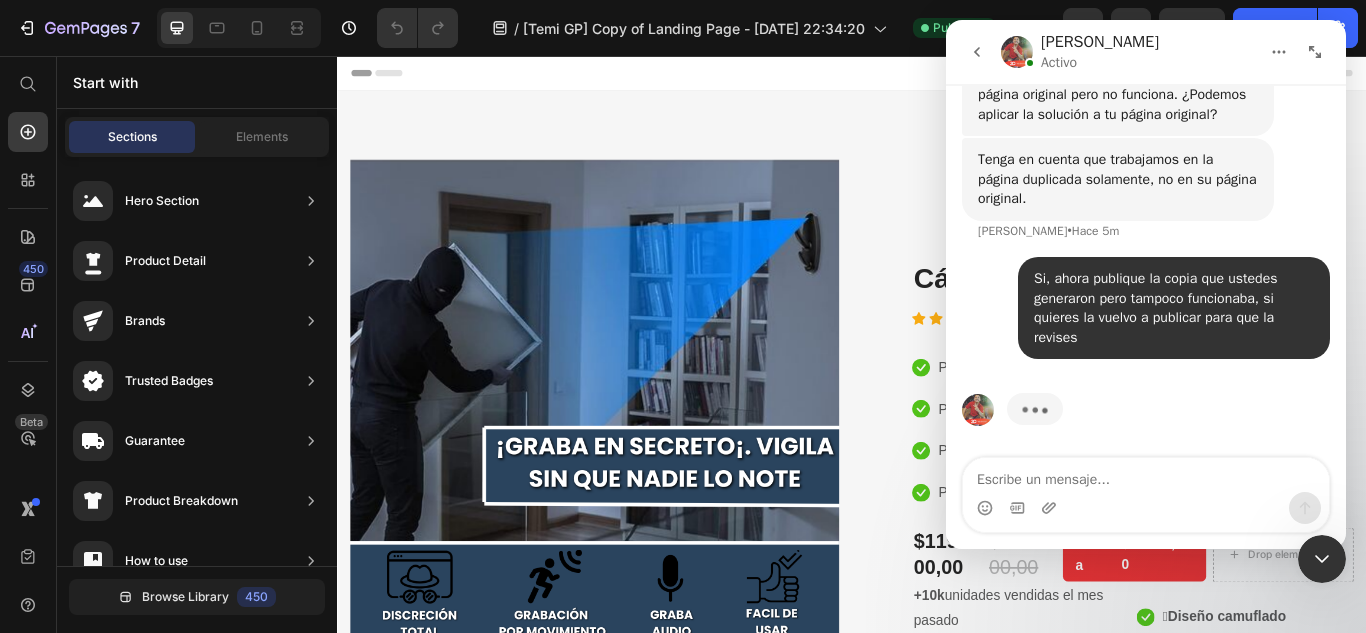 click at bounding box center (1146, 475) 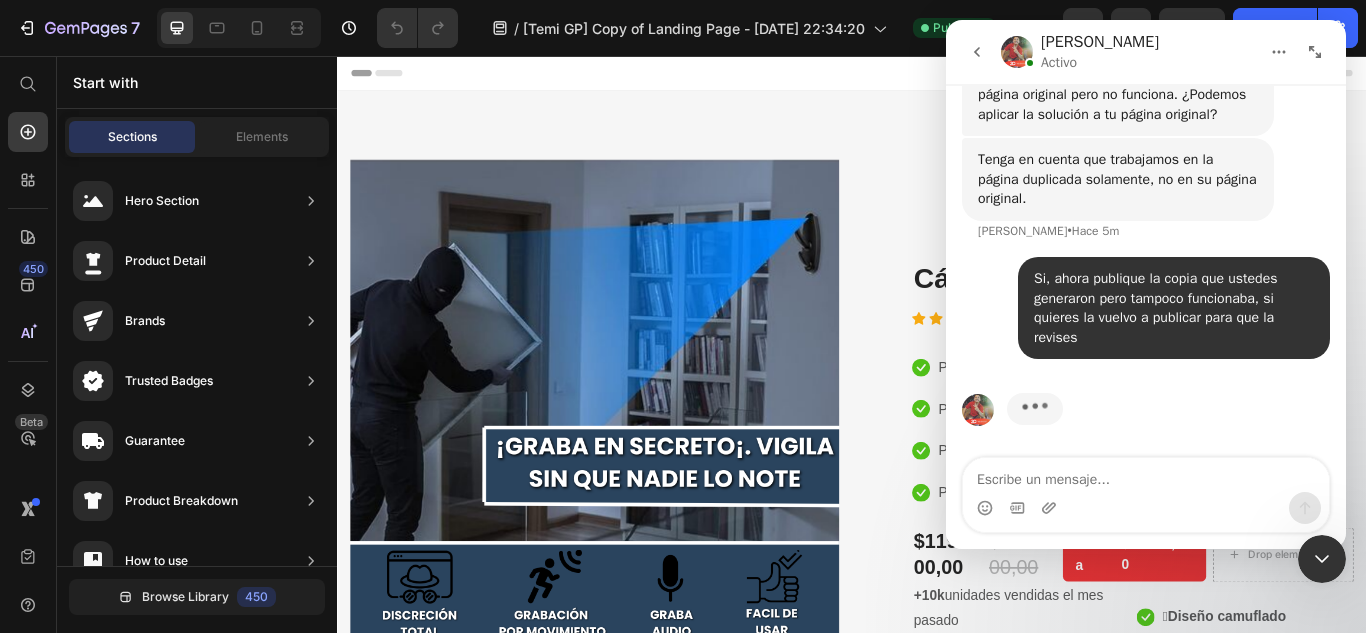 type on "[URL][DOMAIN_NAME][DATE]" 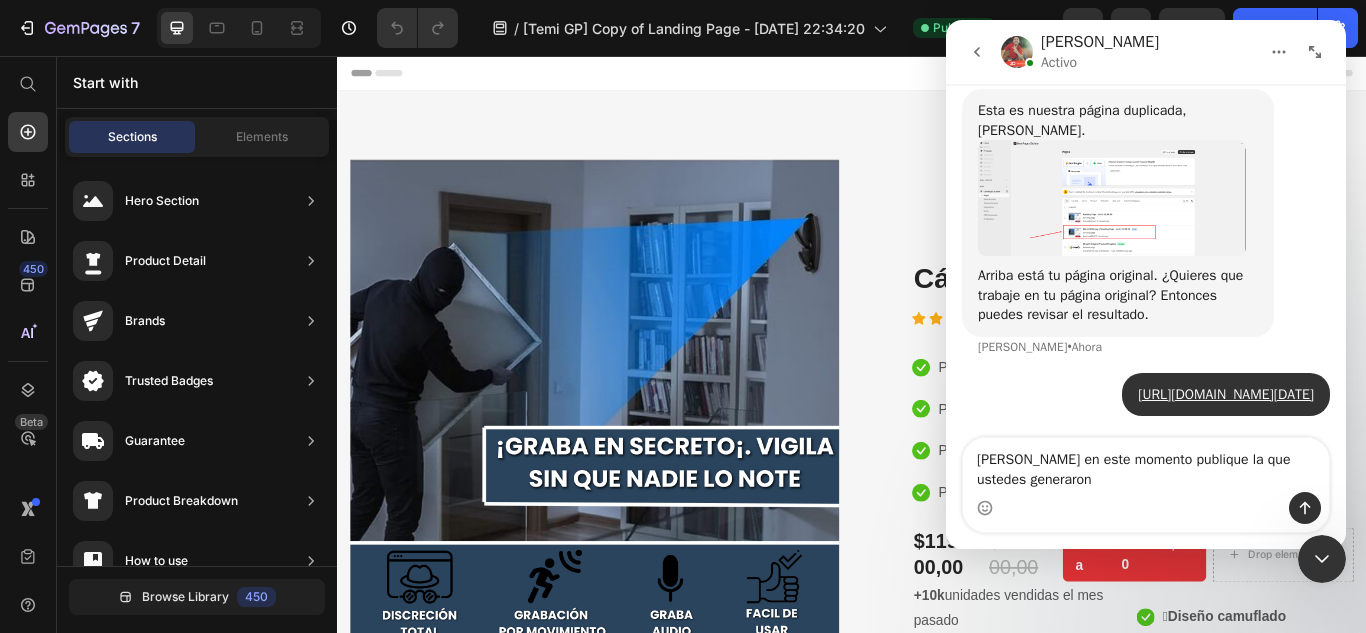scroll, scrollTop: 5886, scrollLeft: 0, axis: vertical 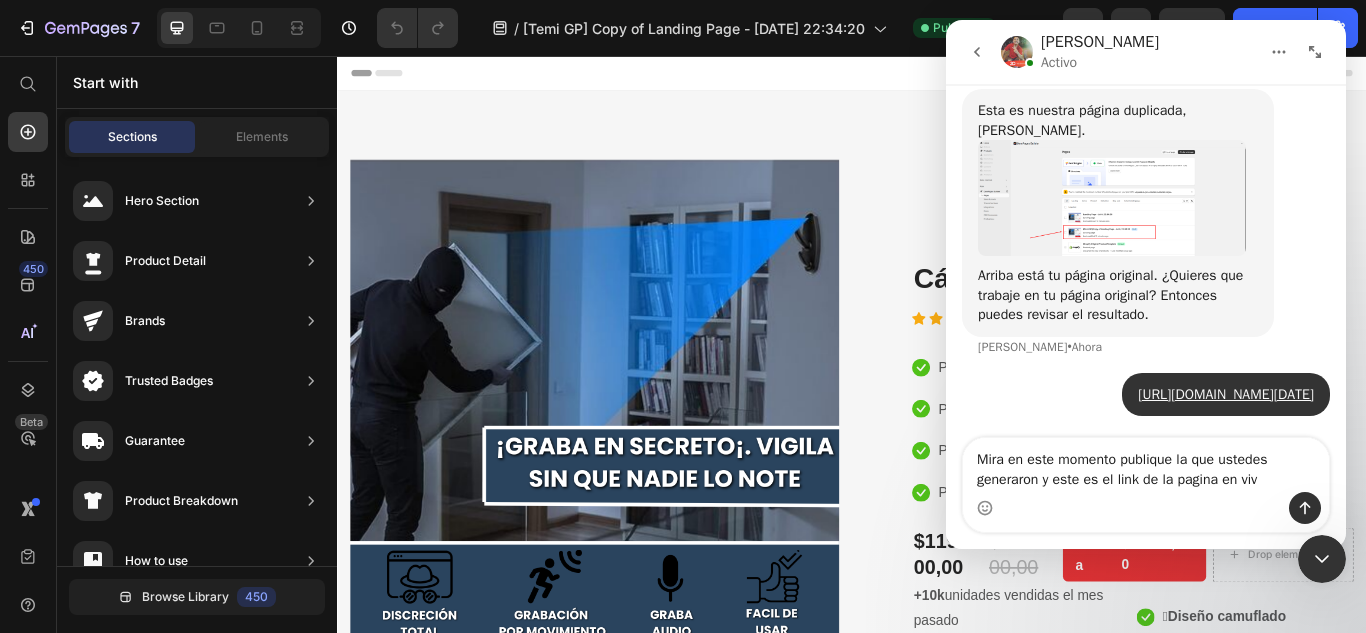 type on "[PERSON_NAME] en este momento publique la que ustedes generaron y este es el link de la pagina en vivo" 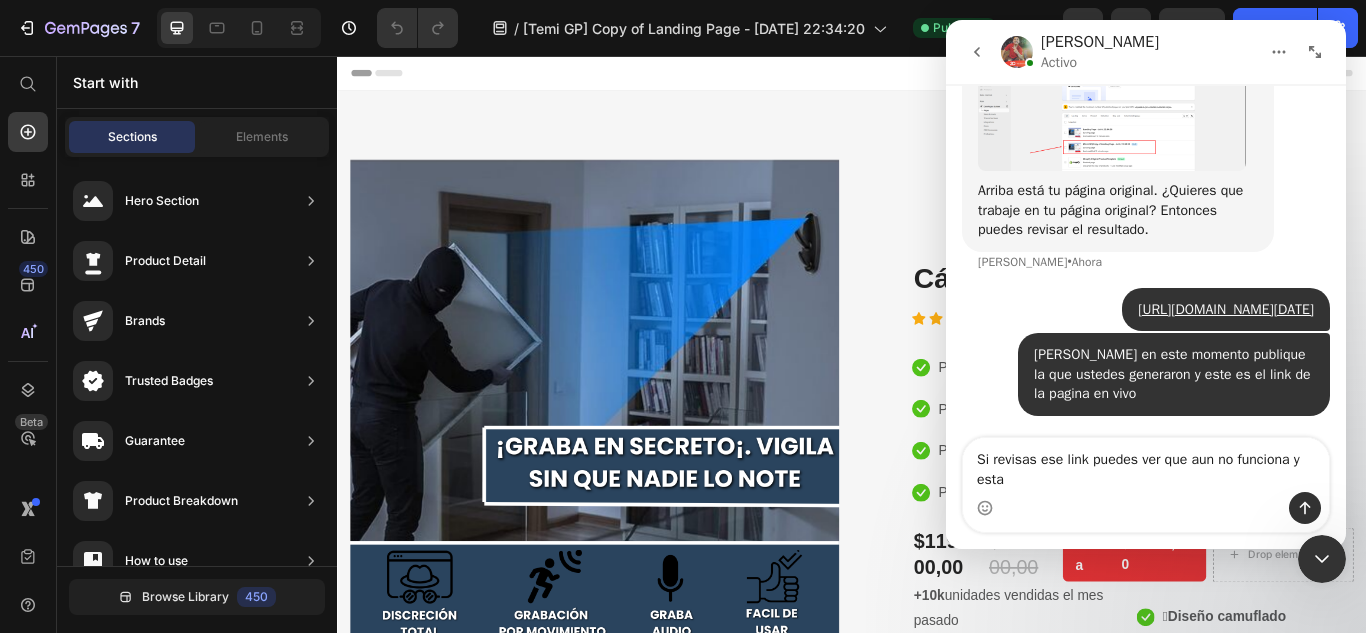 scroll, scrollTop: 5971, scrollLeft: 0, axis: vertical 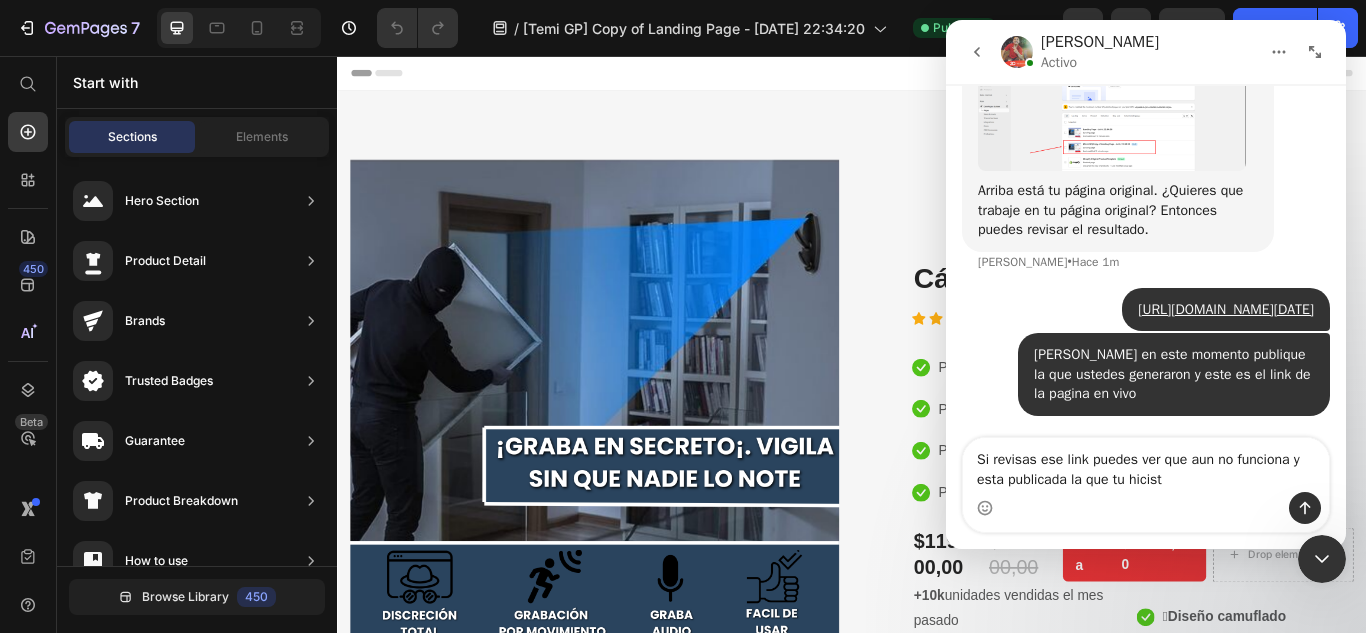 type on "Si revisas ese link puedes ver que aun no funciona y esta publicada la que tu hiciste" 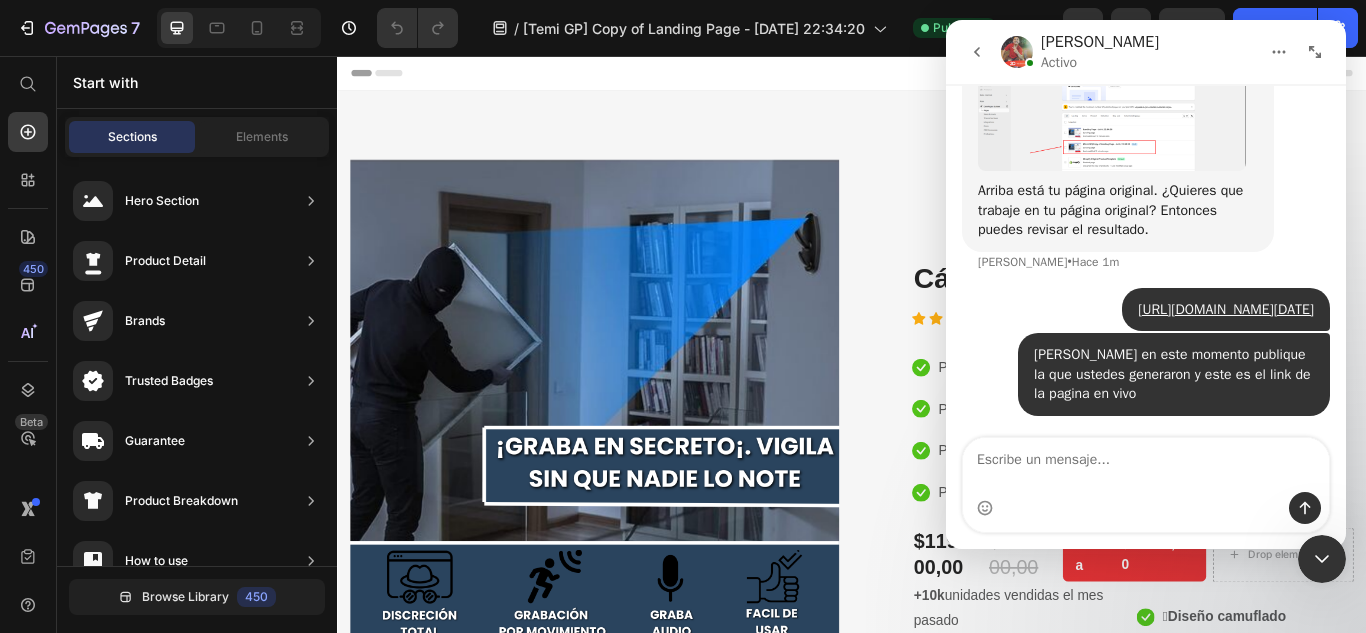 scroll, scrollTop: 6016, scrollLeft: 0, axis: vertical 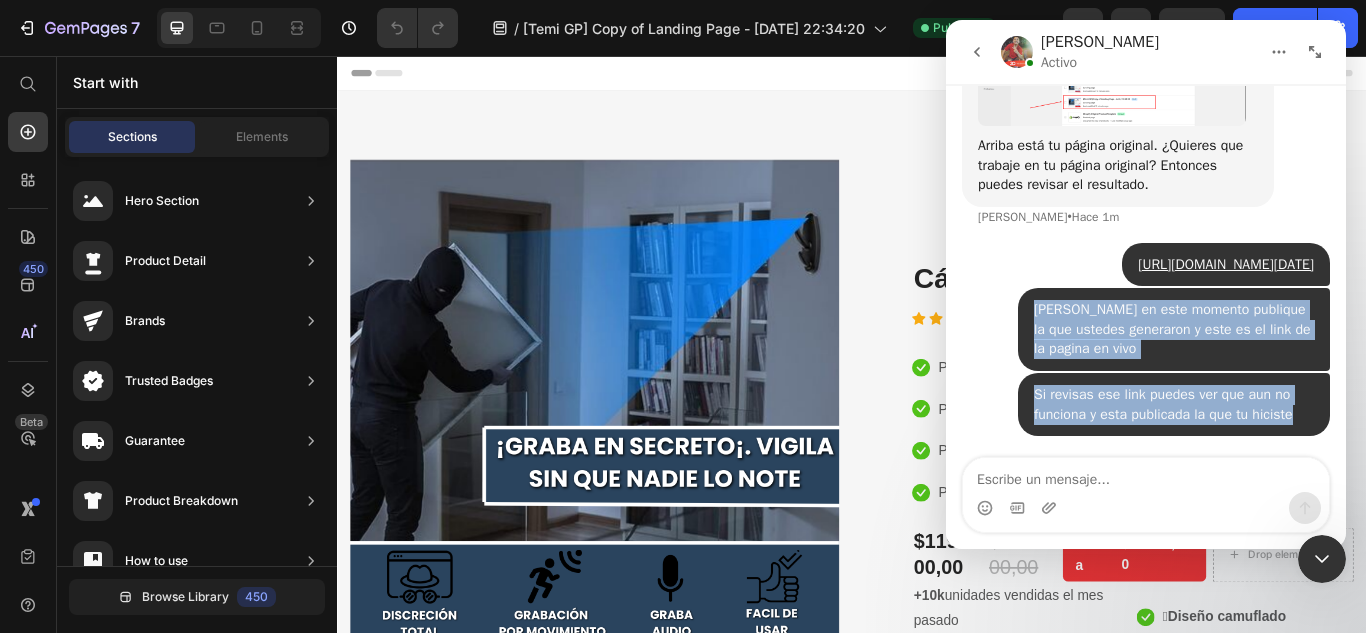 drag, startPoint x: 1021, startPoint y: 305, endPoint x: 1316, endPoint y: 425, distance: 318.47293 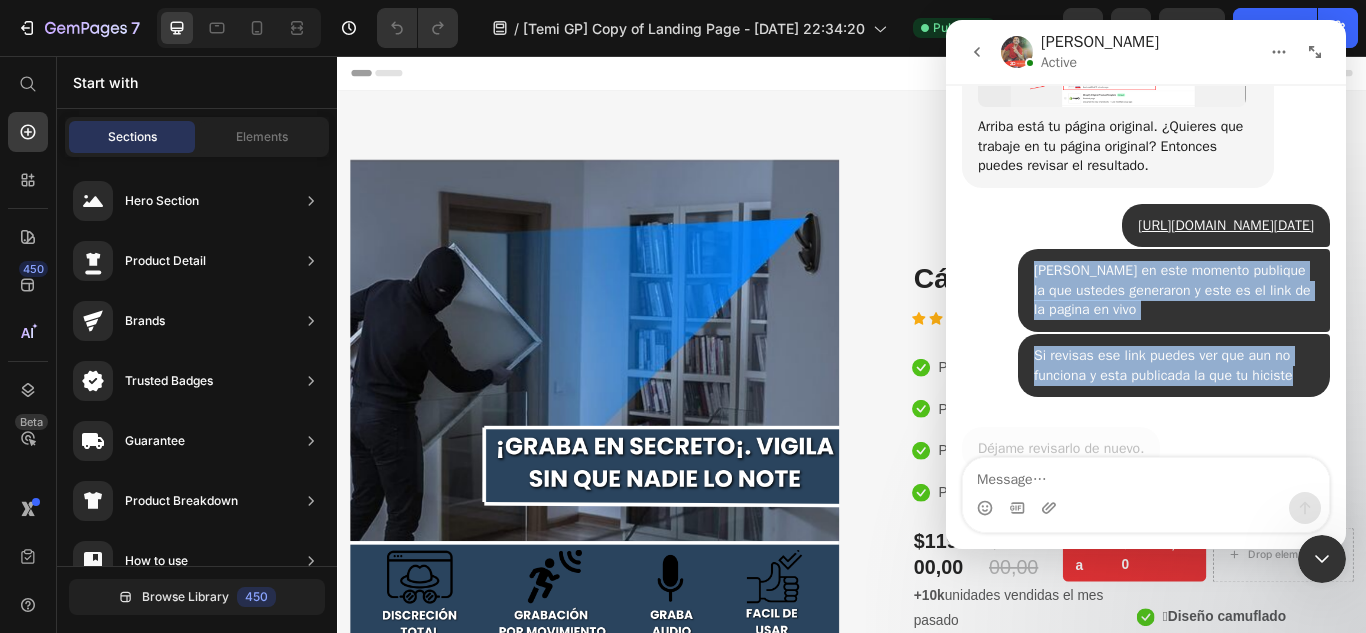 scroll, scrollTop: 6155, scrollLeft: 0, axis: vertical 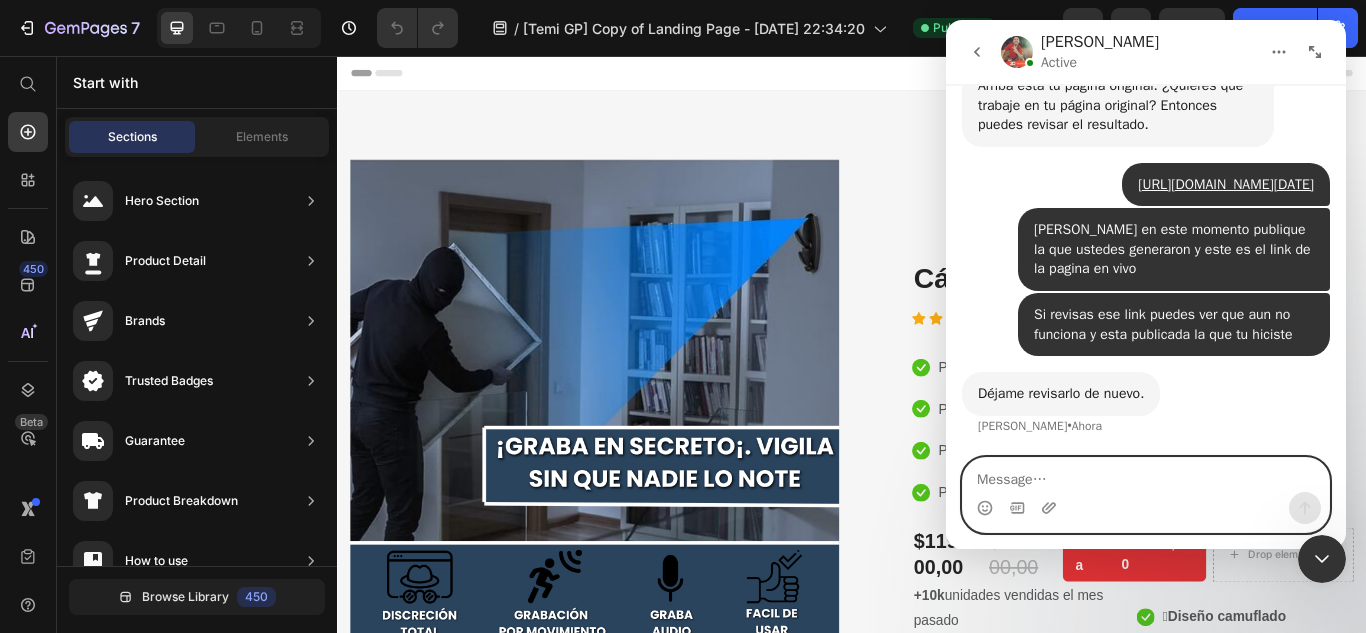click at bounding box center (1146, 475) 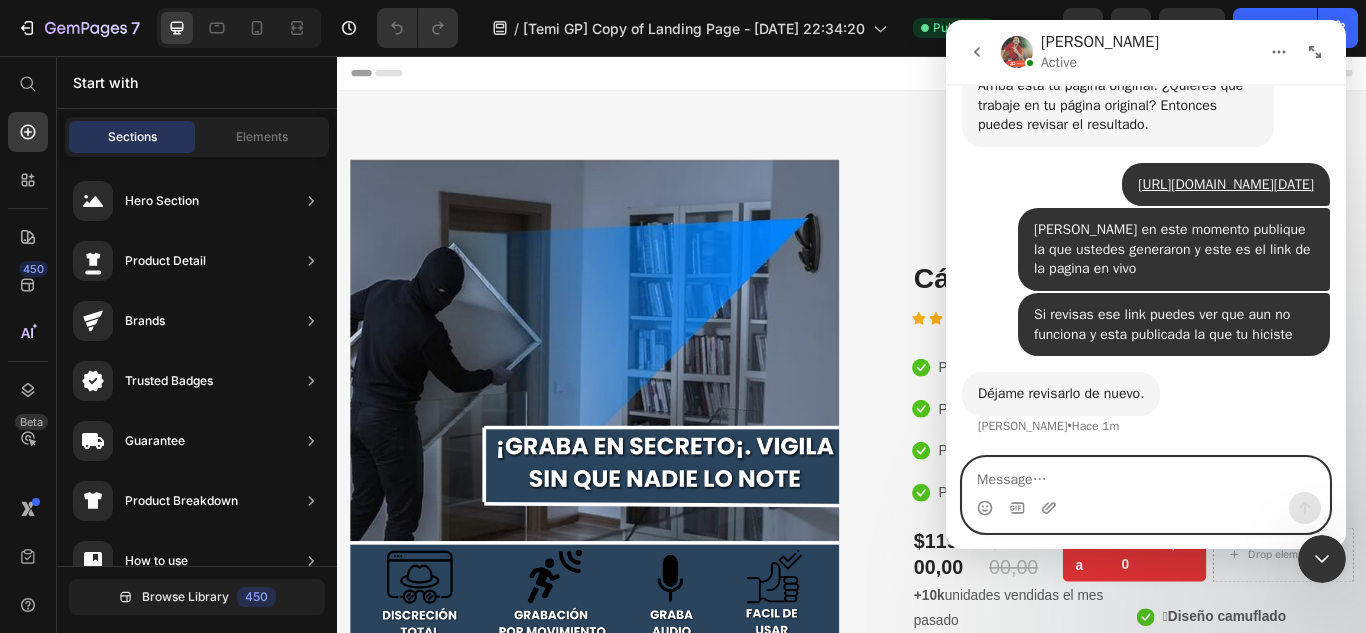 paste on "Perfect, thank you." 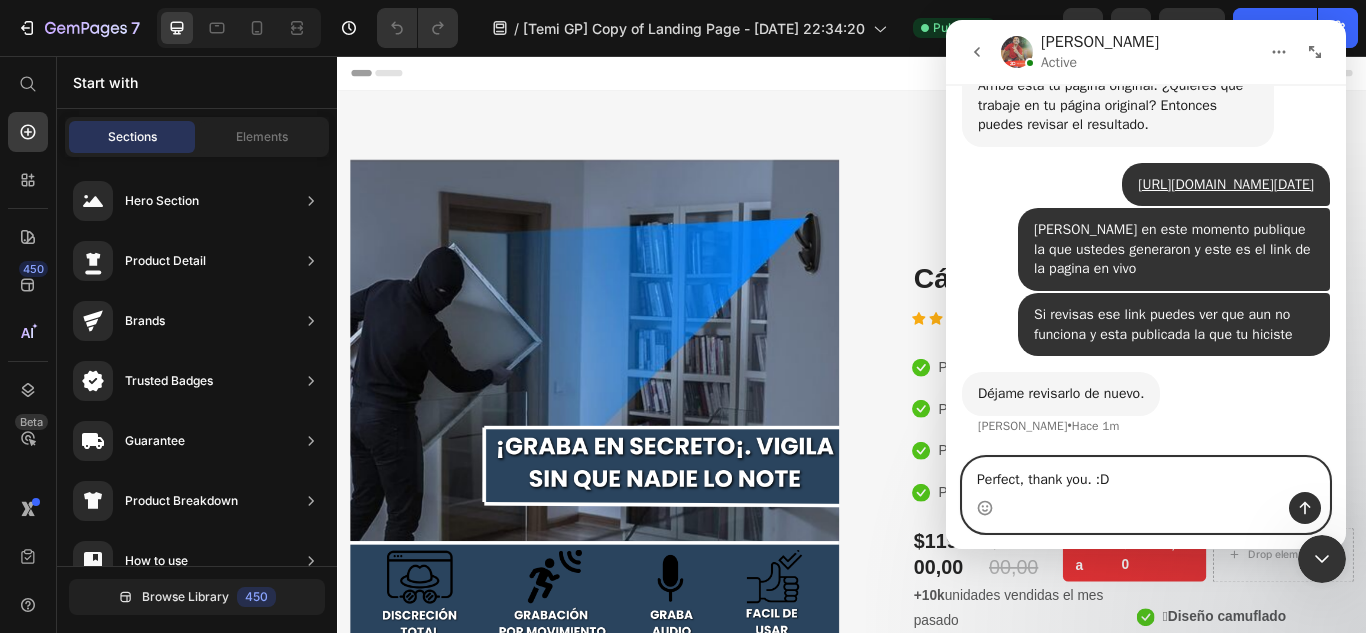 type on "Perfect, thank you. :D" 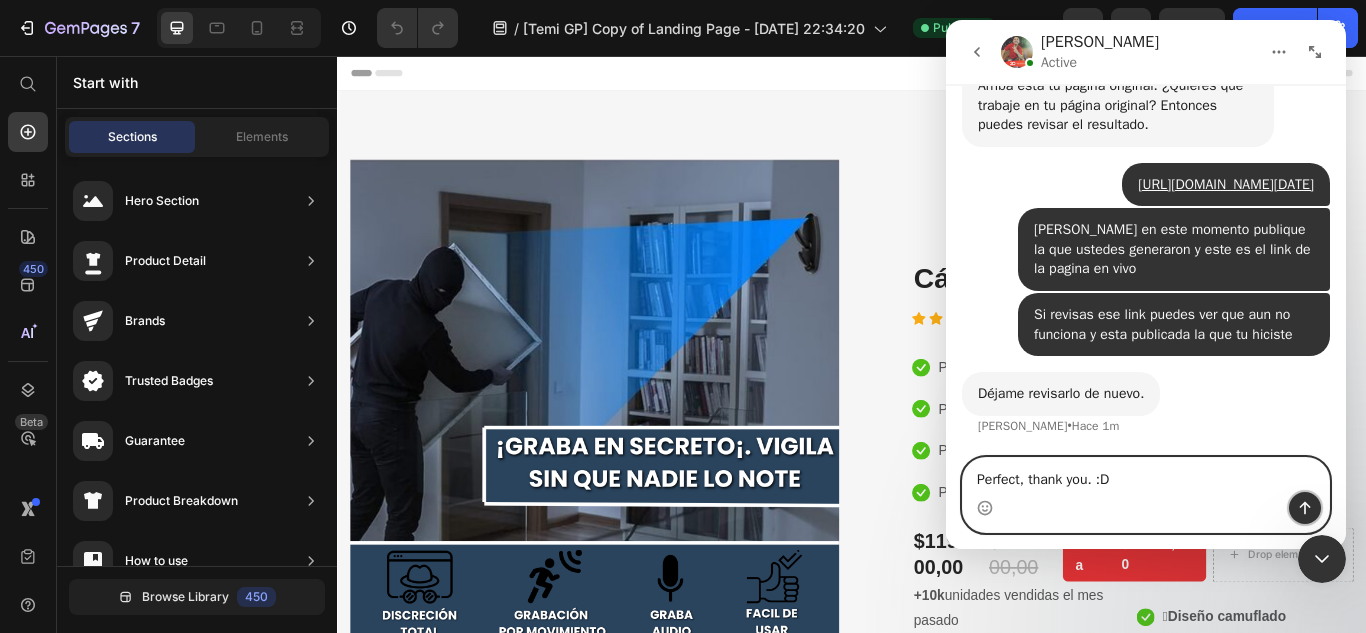 click at bounding box center [1305, 508] 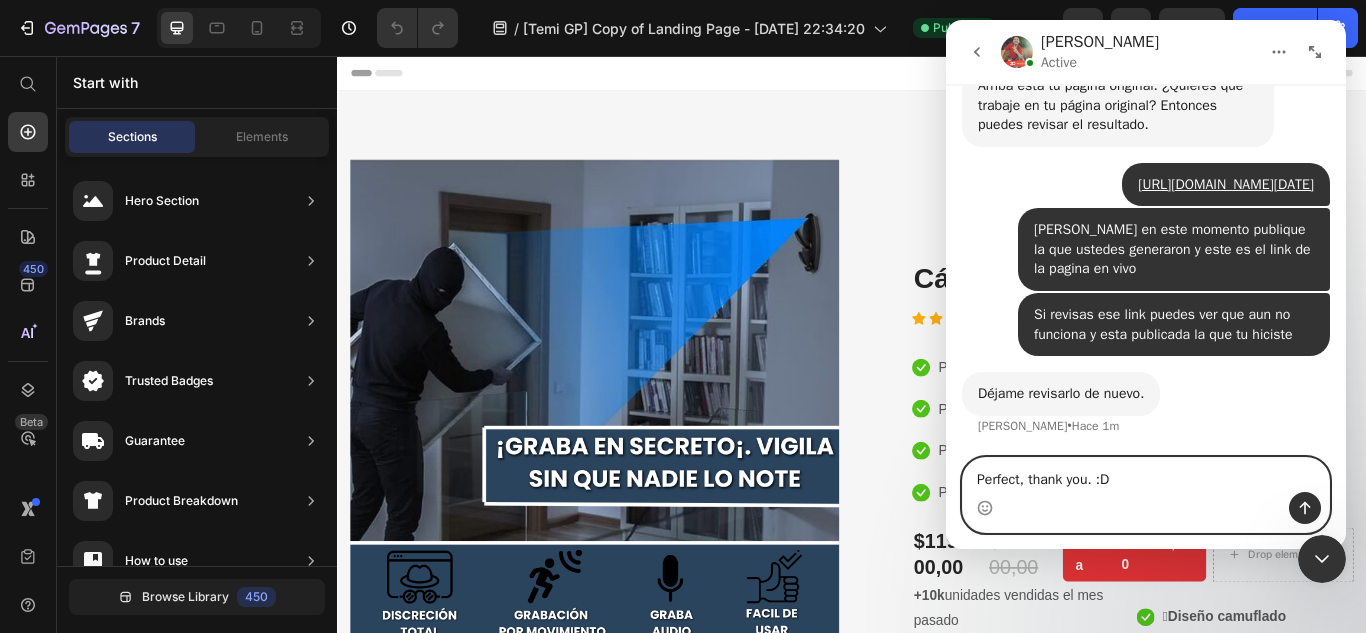 type 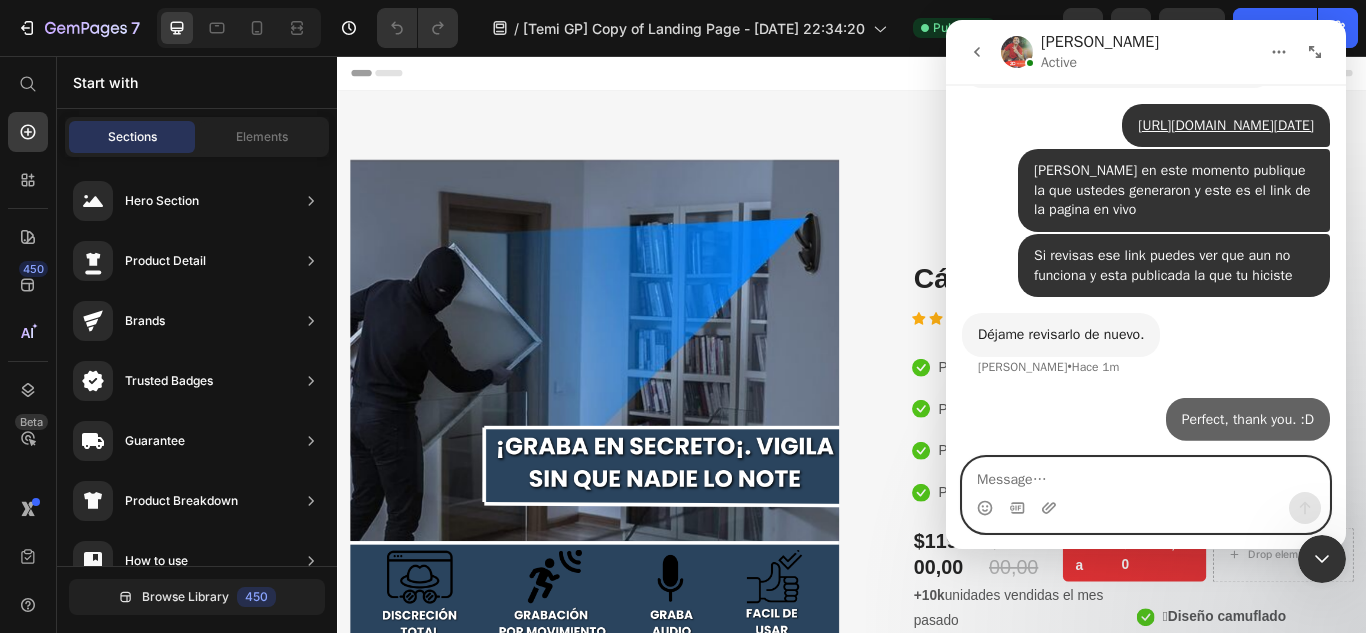 scroll, scrollTop: 6214, scrollLeft: 0, axis: vertical 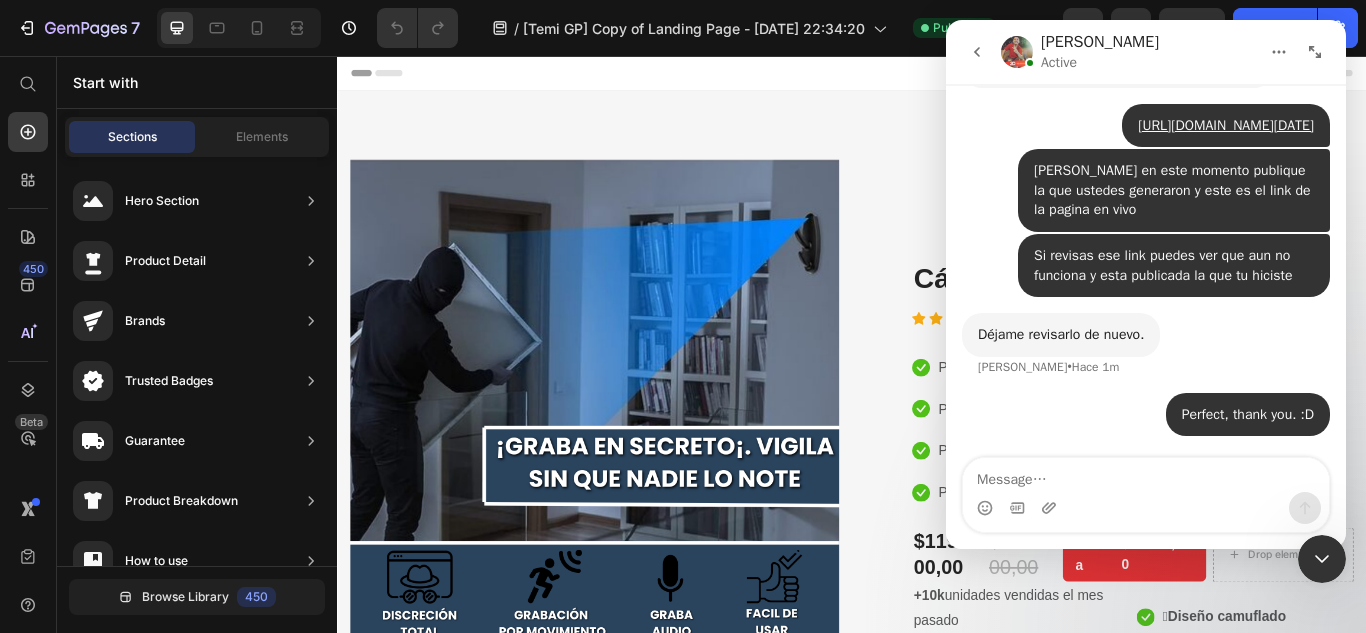 click at bounding box center [1017, 52] 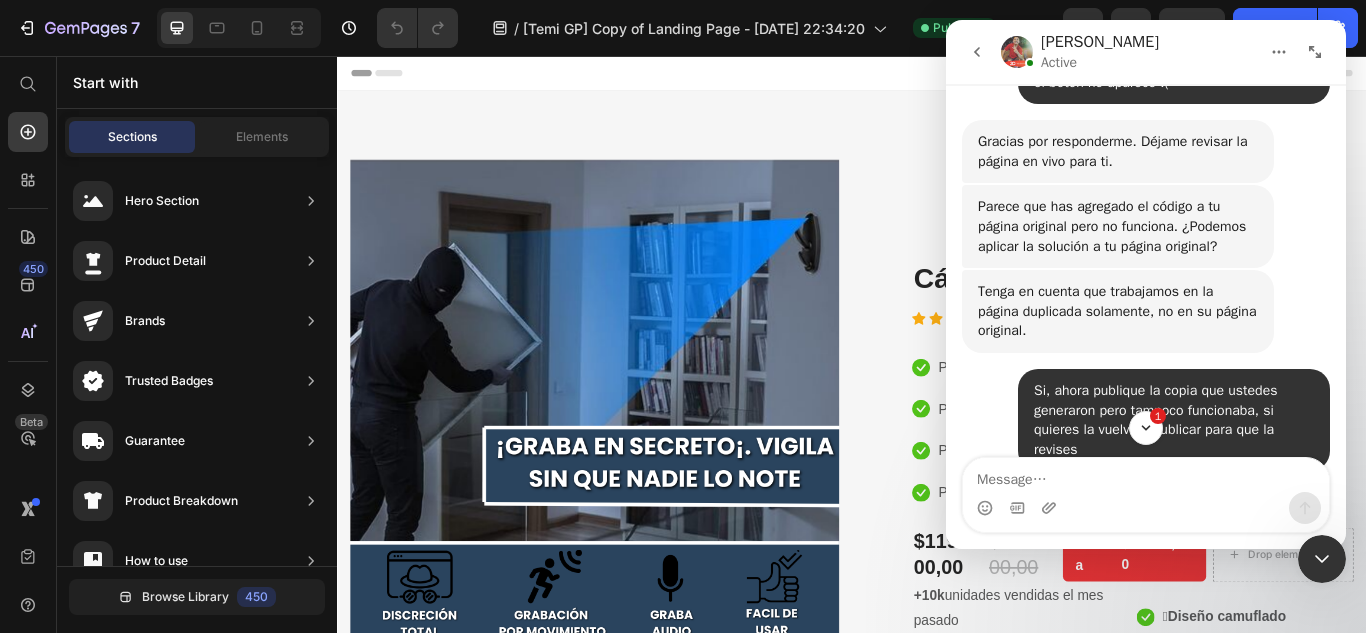 scroll, scrollTop: 6395, scrollLeft: 0, axis: vertical 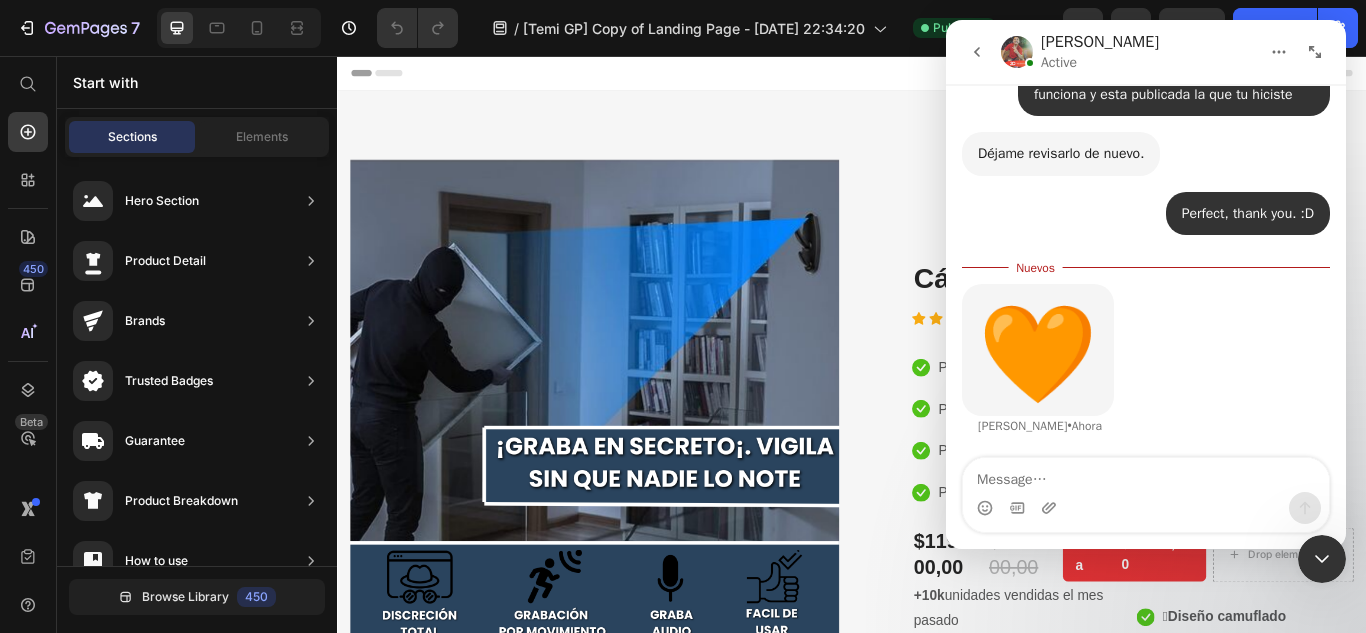 click 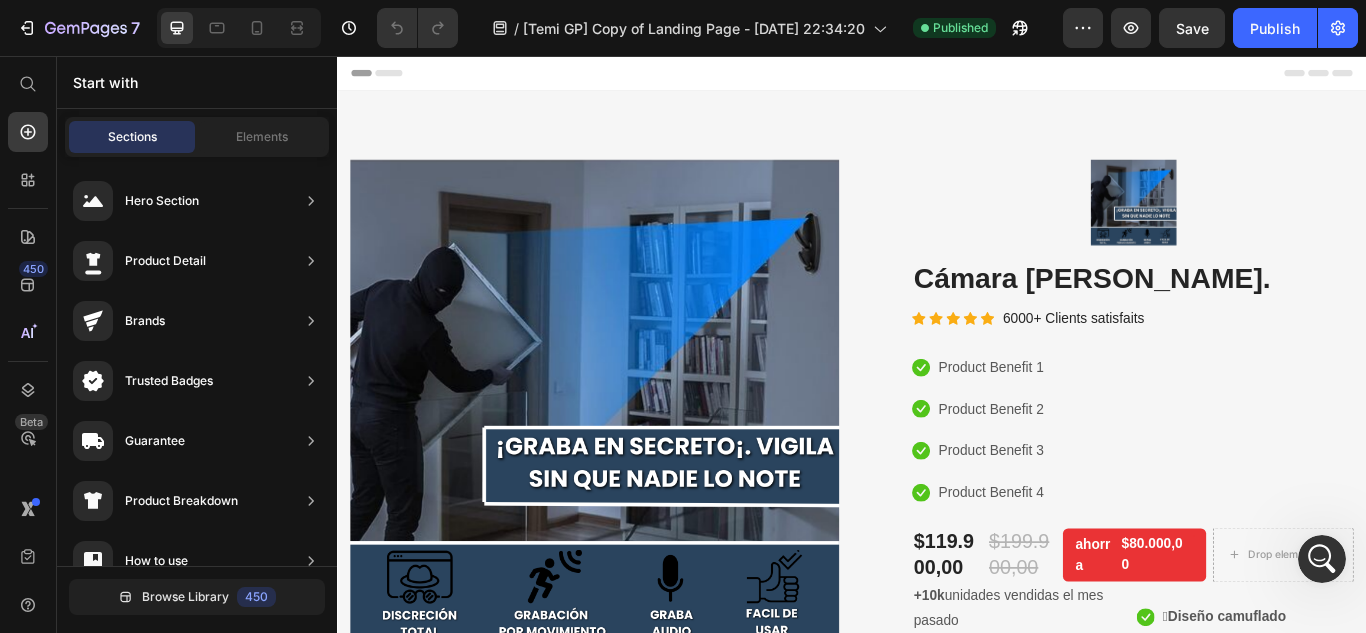 scroll, scrollTop: 0, scrollLeft: 0, axis: both 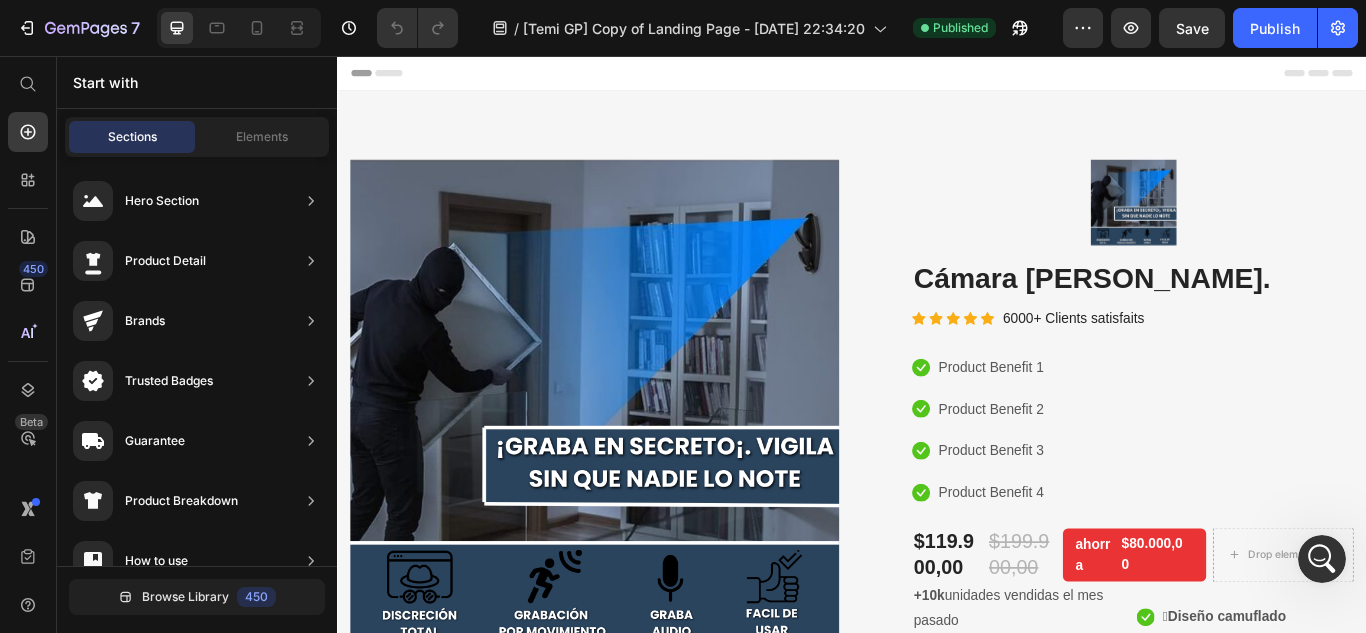 click 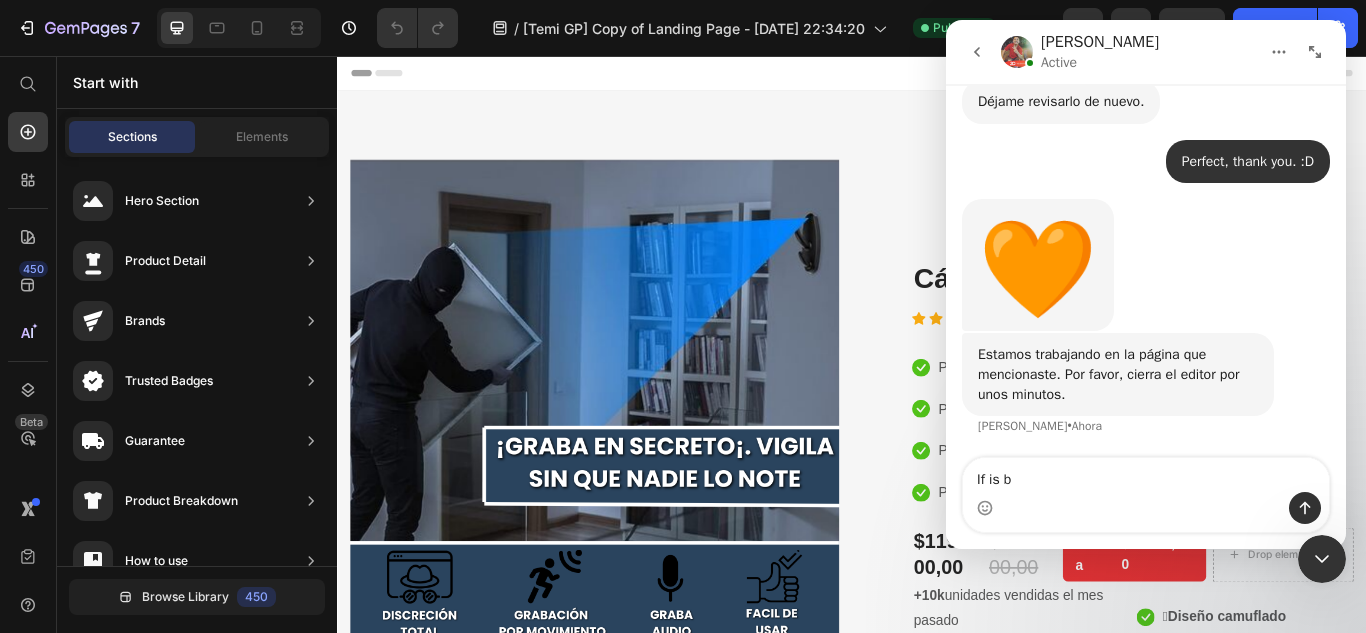 scroll, scrollTop: 6447, scrollLeft: 0, axis: vertical 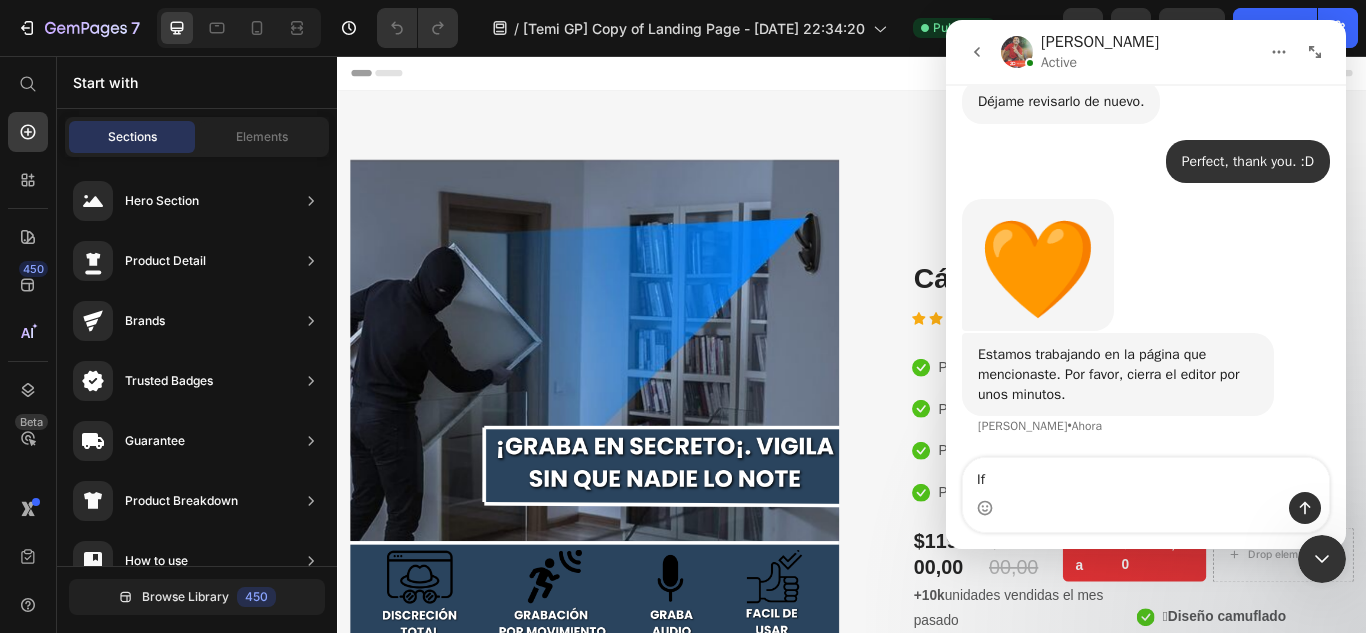 type on "I" 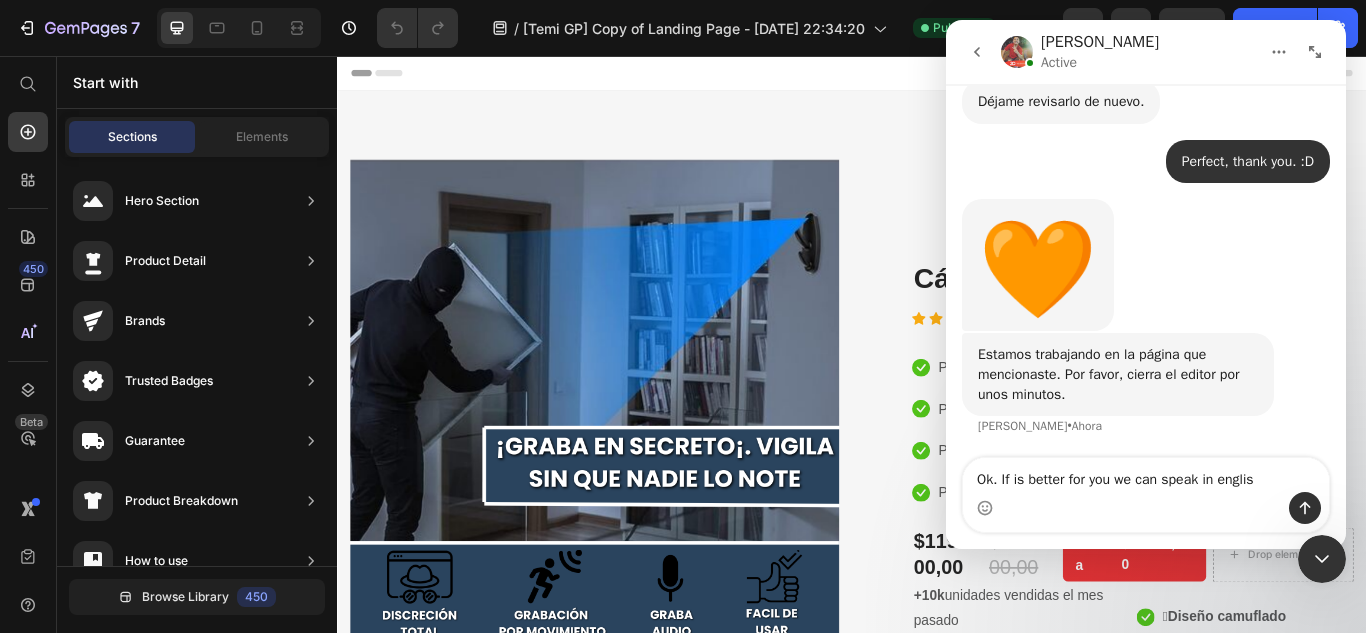 type on "Ok. If is better for you we can speak in english" 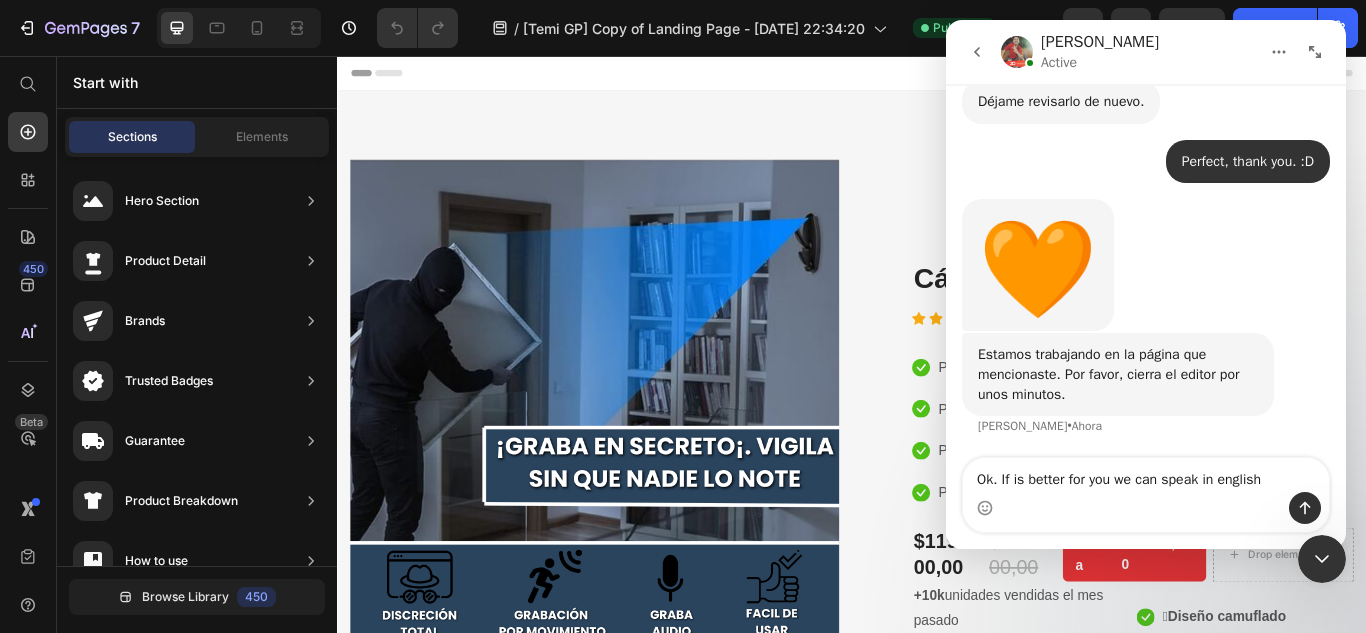 type 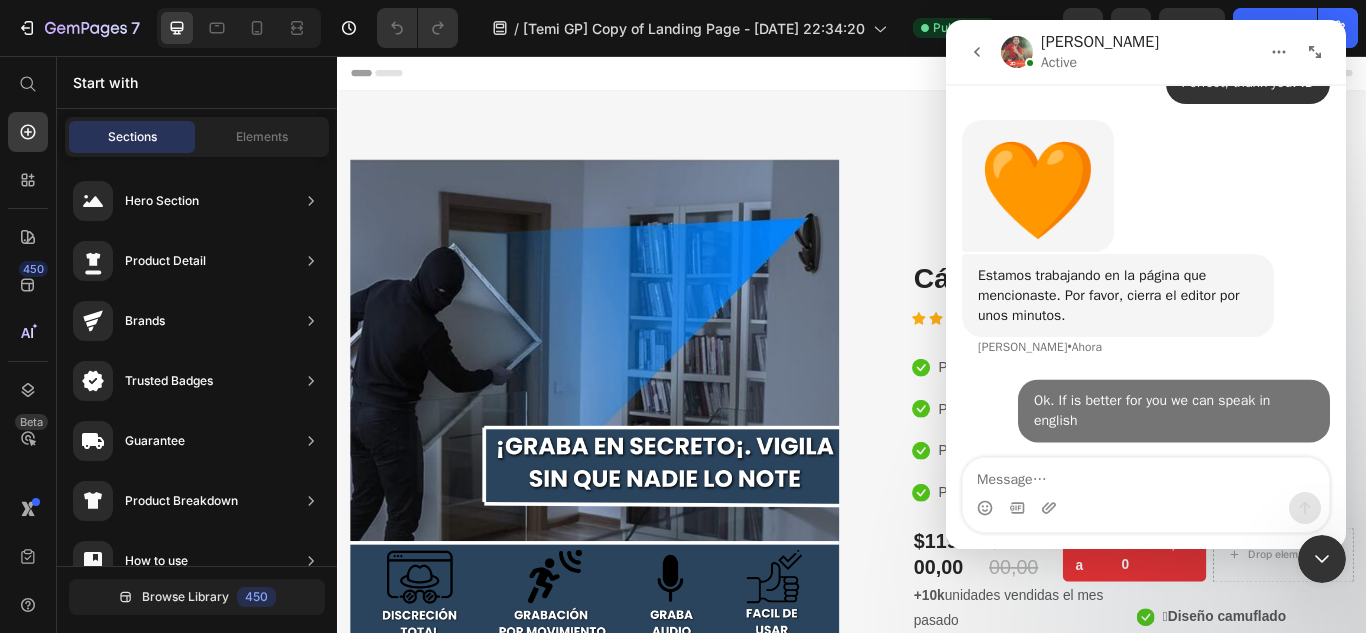 scroll, scrollTop: 6526, scrollLeft: 0, axis: vertical 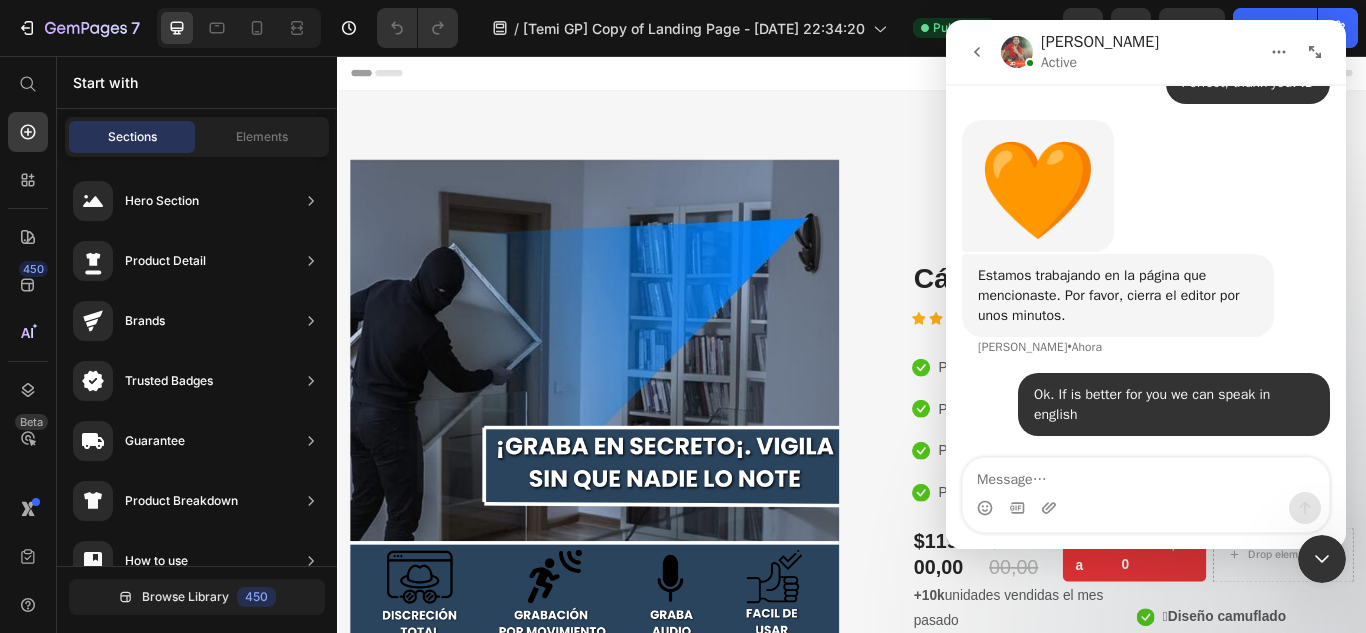 click 